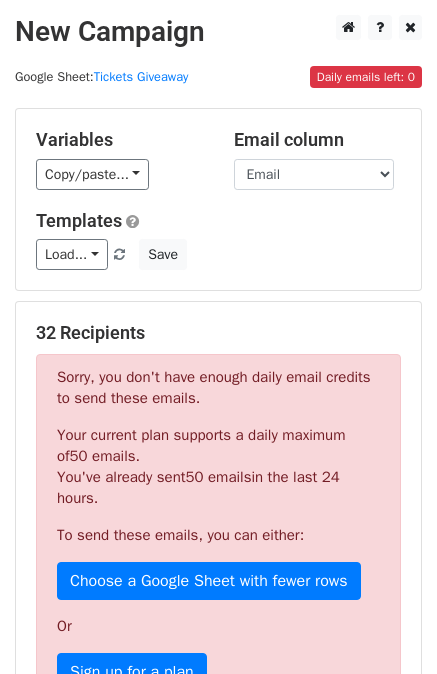 scroll, scrollTop: 568, scrollLeft: 0, axis: vertical 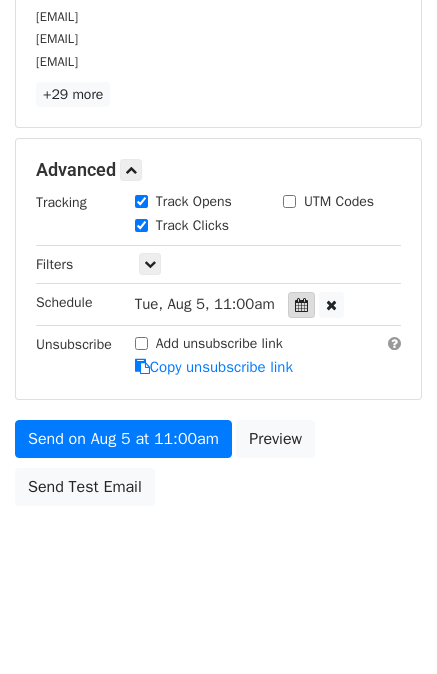 click at bounding box center [301, 305] 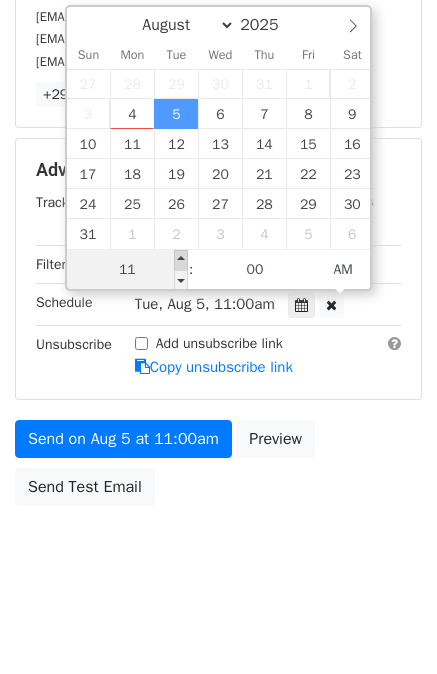 type on "2025-08-05 12:00" 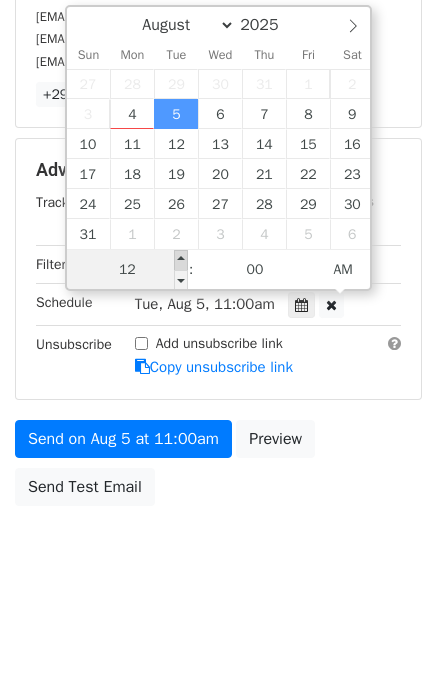 click at bounding box center [181, 260] 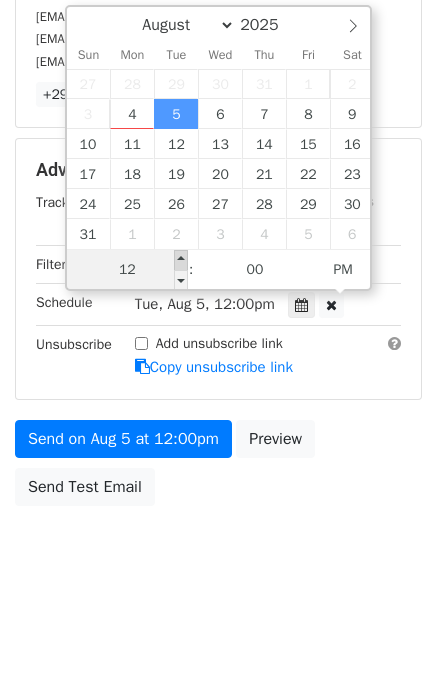scroll, scrollTop: 405, scrollLeft: 0, axis: vertical 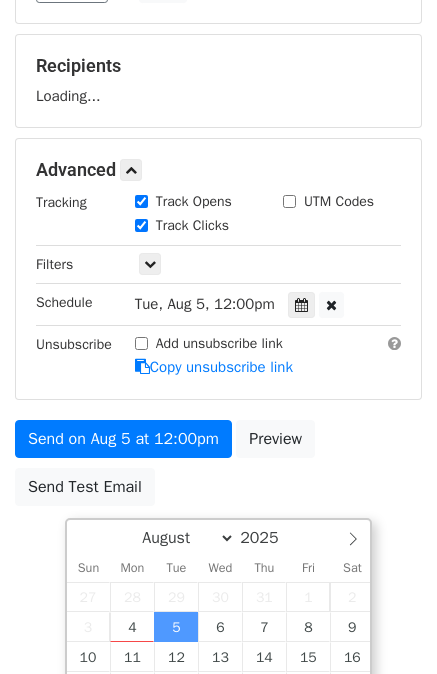 click on "New Campaign
Daily emails left: 0
Google Sheet:
Tickets Giveaway
Variables
Copy/paste...
{{First Name}}
{{Last Name}}
{{Email}}
{{Momentum Makers}}
Email column
First Name
Last Name
Email
Momentum Makers
Templates
Load...
No templates saved
Save
Recipients Loading...
Advanced
Tracking
Track Opens
UTM Codes
Track Clicks
Filters
Only include spreadsheet rows that match the following filters:
Schedule
[DAY], [DATE], [TIME]
[DATE] [TIME]
Unsubscribe
Add unsubscribe link
Copy unsubscribe link
Send on [DATE] at [TIME]
Preview
Send Test Email
August September October November December 2025
Sun" at bounding box center [218, 172] 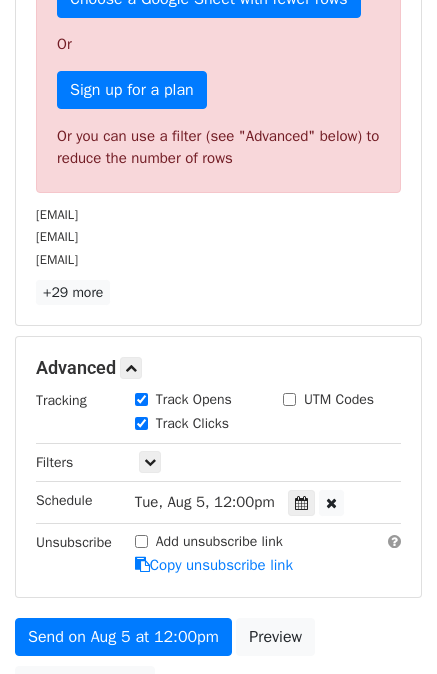 scroll, scrollTop: 764, scrollLeft: 0, axis: vertical 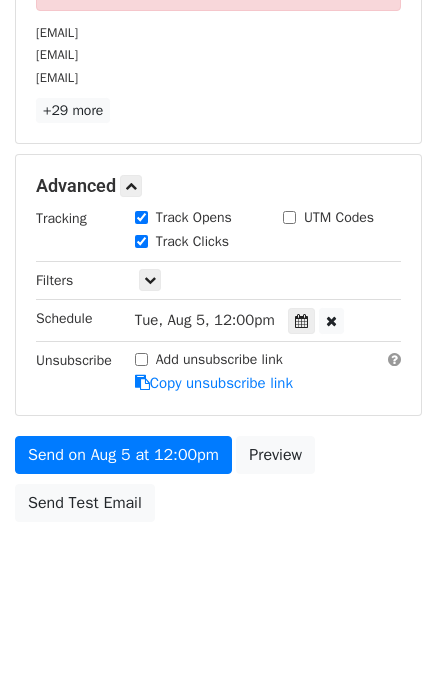 click on "Tue, Aug 5, 12:00pm" at bounding box center (205, 320) 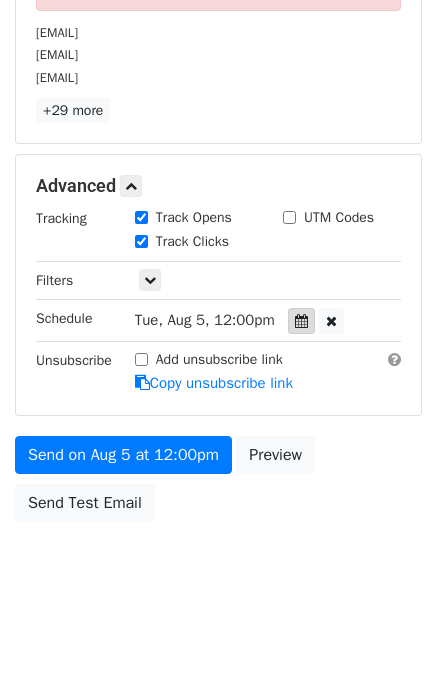click at bounding box center (301, 321) 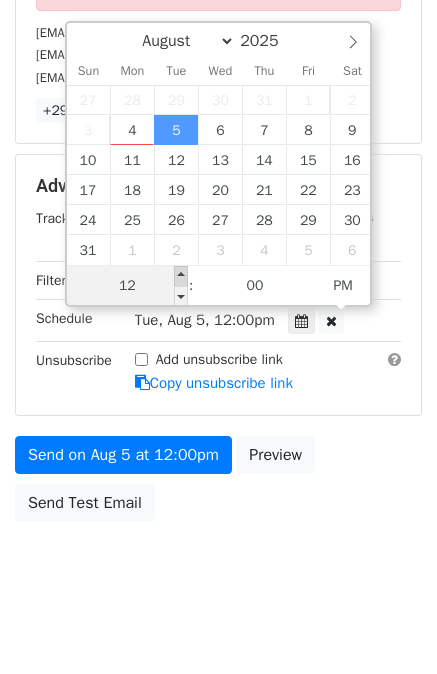 type on "2025-08-05 13:00" 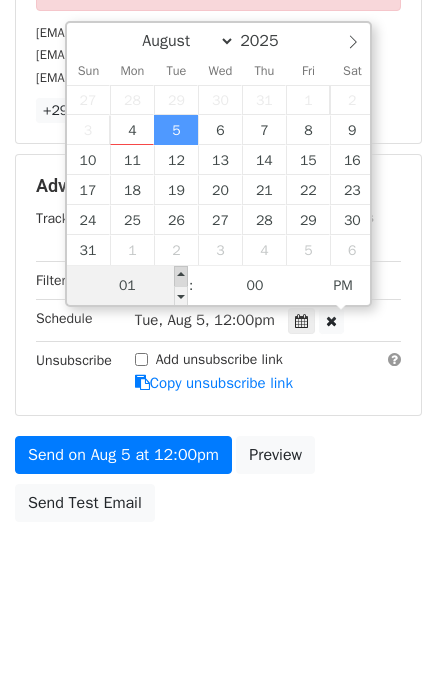 click at bounding box center (181, 276) 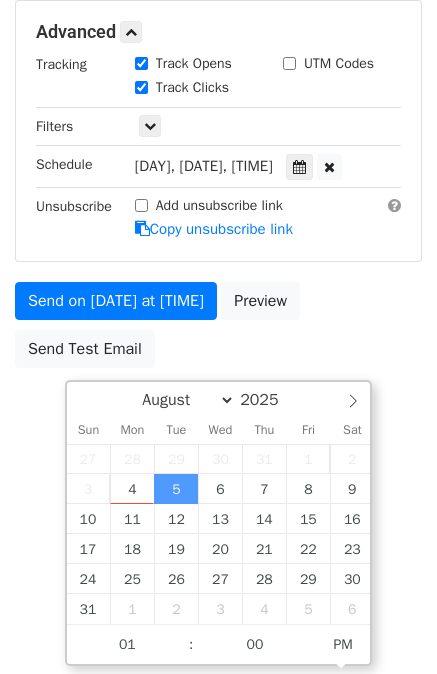 scroll, scrollTop: 764, scrollLeft: 0, axis: vertical 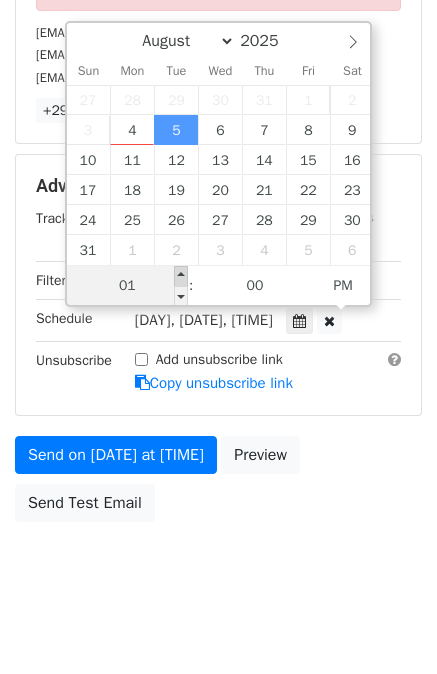 type on "2025-08-05 14:00" 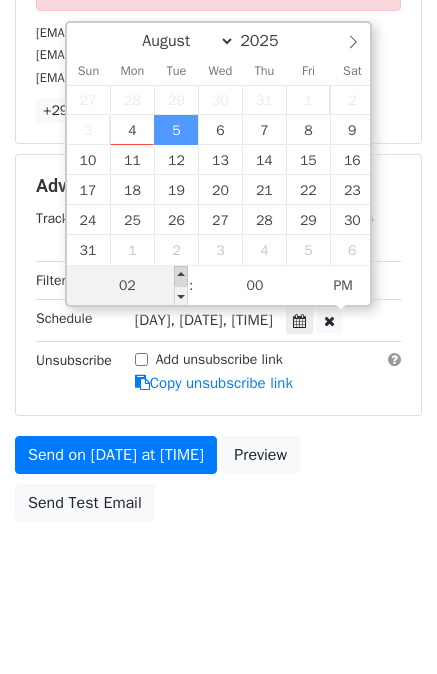 click at bounding box center [181, 276] 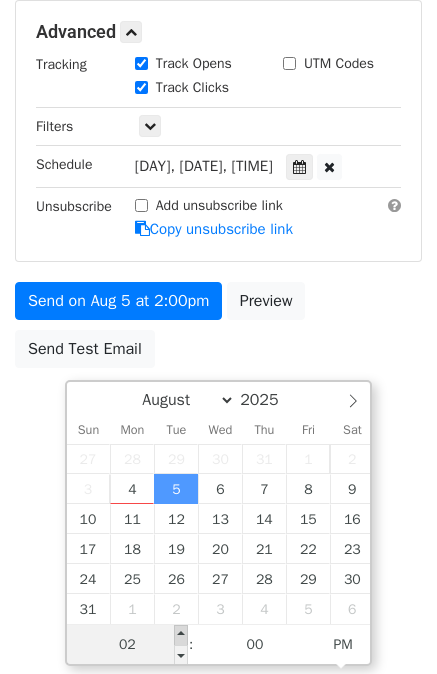 scroll, scrollTop: 764, scrollLeft: 0, axis: vertical 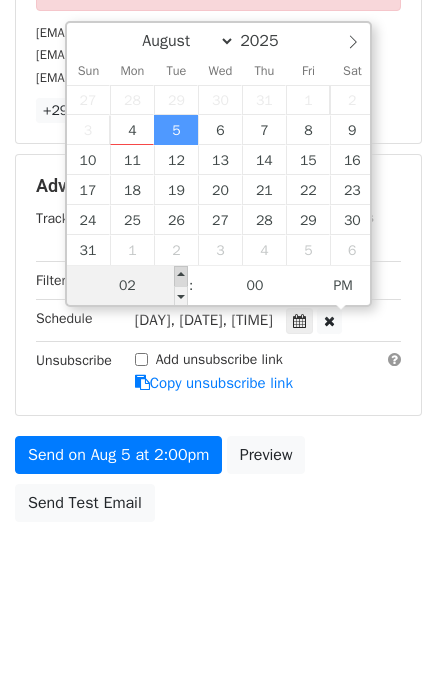 type on "[DATE] [TIME]" 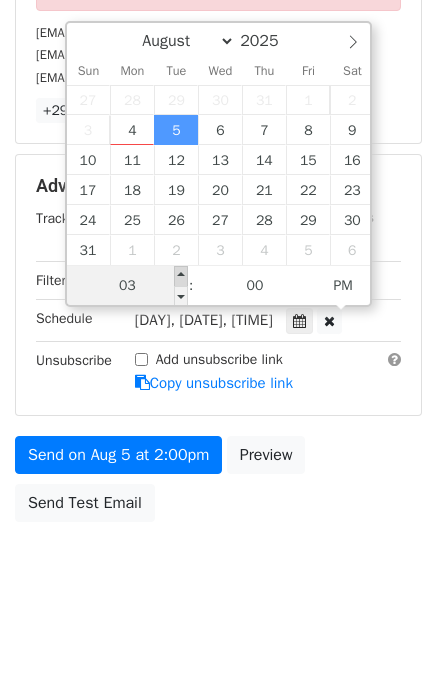 click at bounding box center [181, 276] 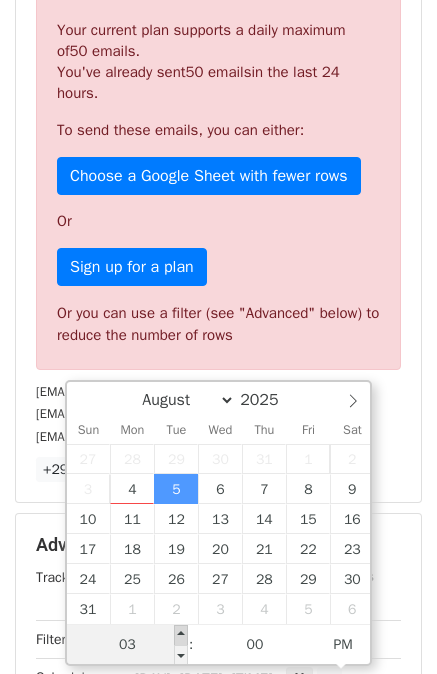 scroll, scrollTop: 764, scrollLeft: 0, axis: vertical 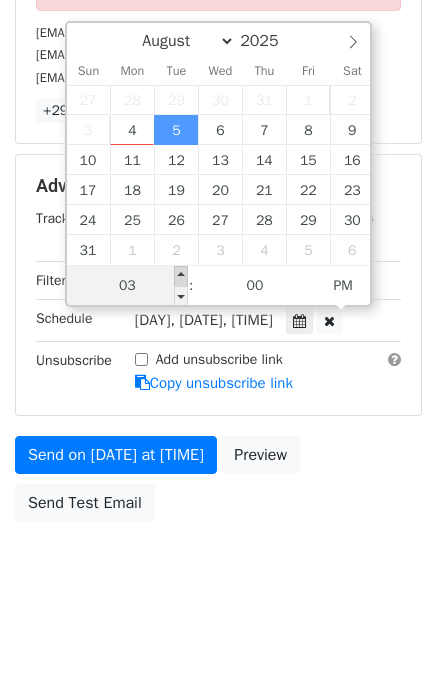 type on "[DATE] [TIME]" 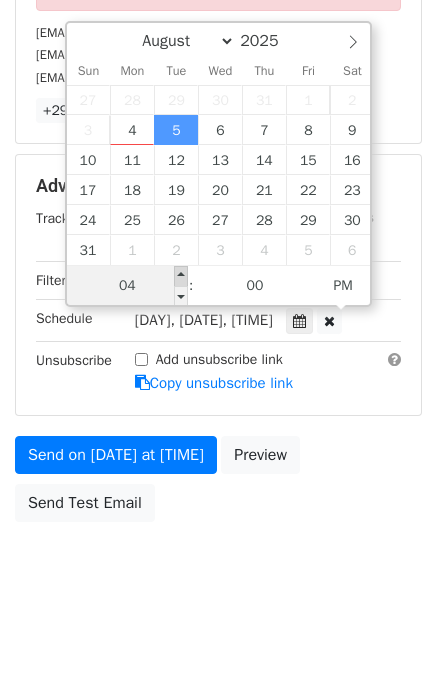 click at bounding box center (181, 276) 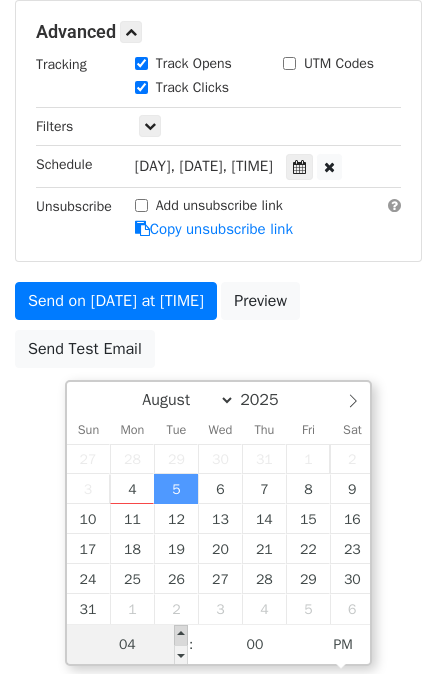 scroll, scrollTop: 764, scrollLeft: 0, axis: vertical 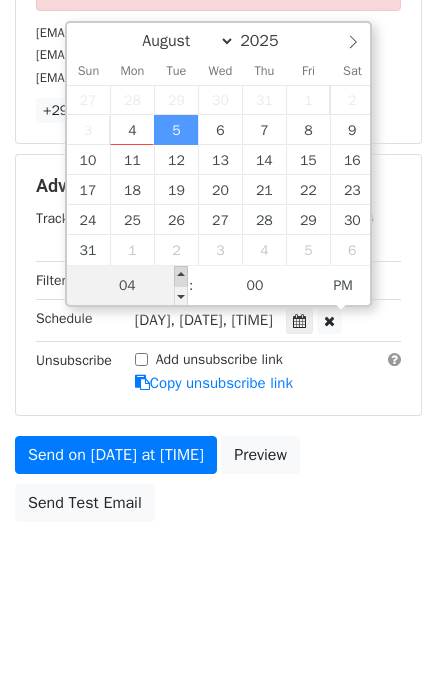 type on "2025-08-05 17:00" 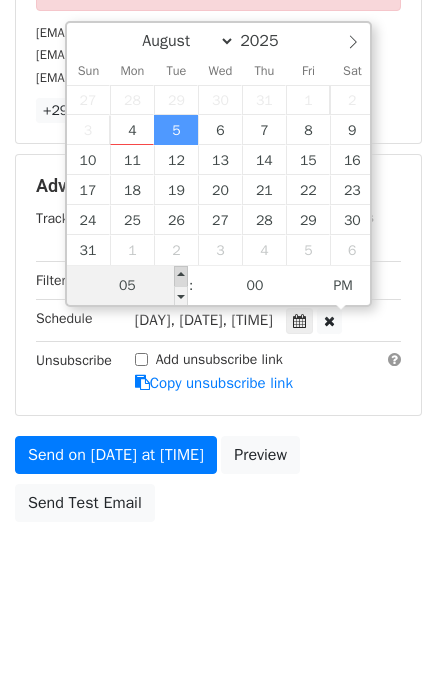 click at bounding box center (181, 276) 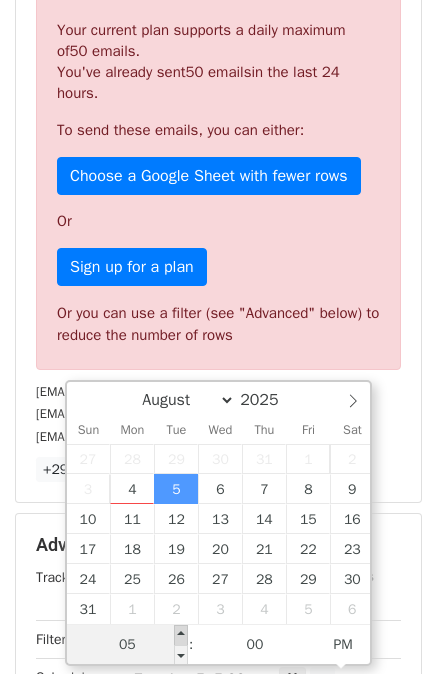 scroll, scrollTop: 764, scrollLeft: 0, axis: vertical 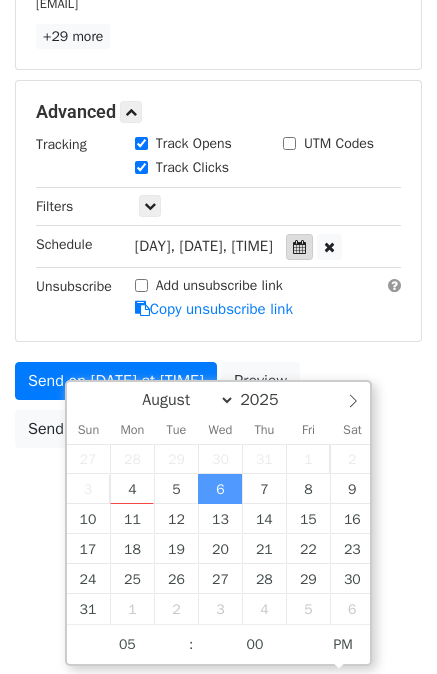 click at bounding box center [299, 247] 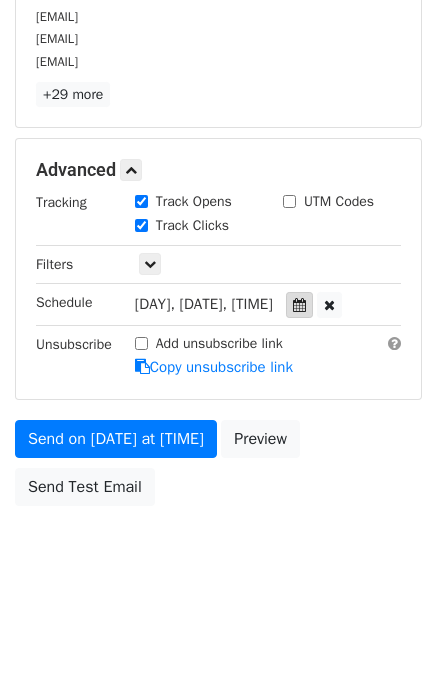 click at bounding box center (299, 305) 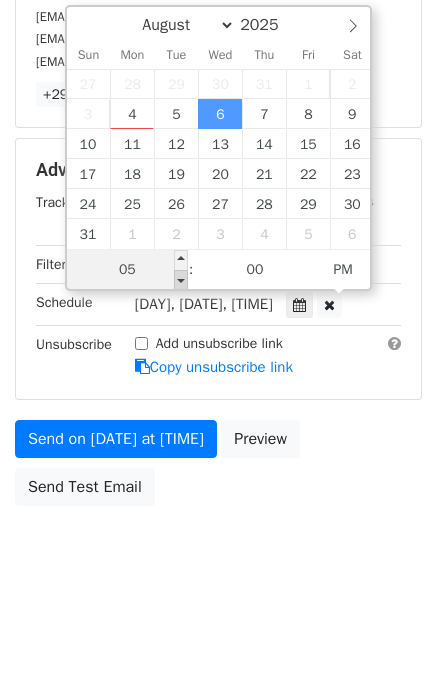 type on "[DATE] [TIME]" 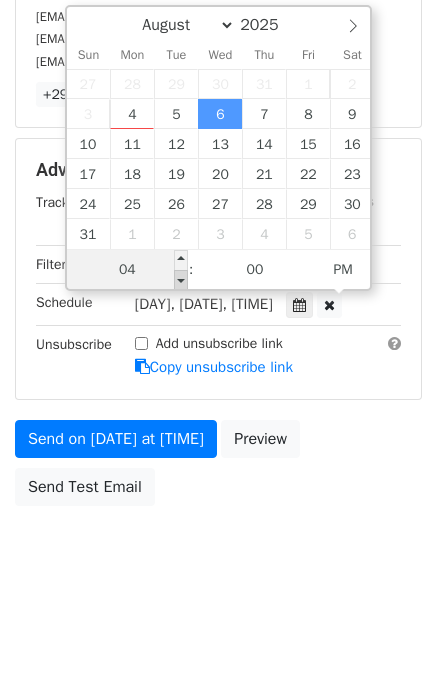 click at bounding box center (181, 280) 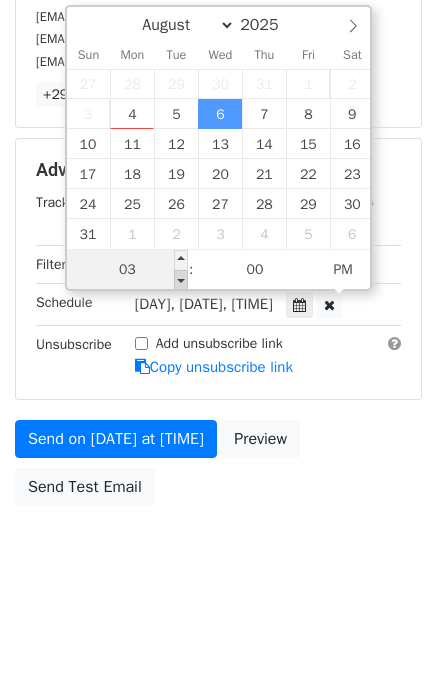 click at bounding box center (181, 280) 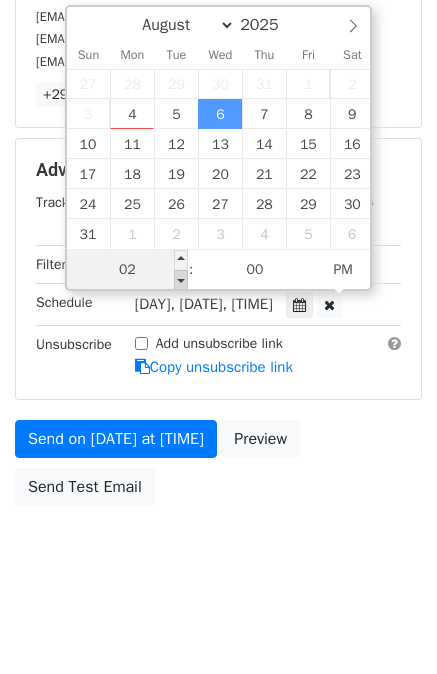 click at bounding box center [181, 280] 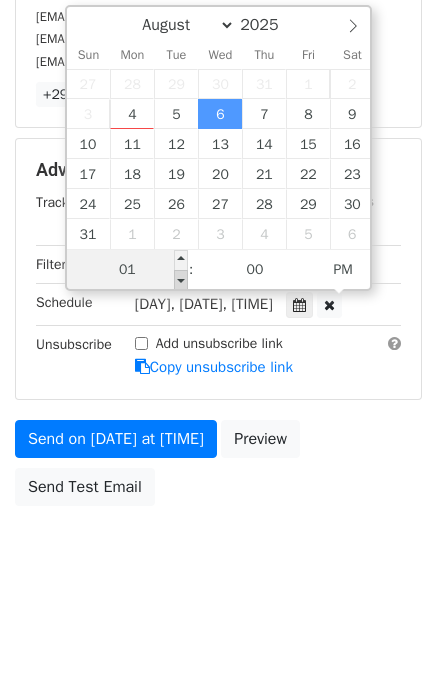 click at bounding box center (181, 280) 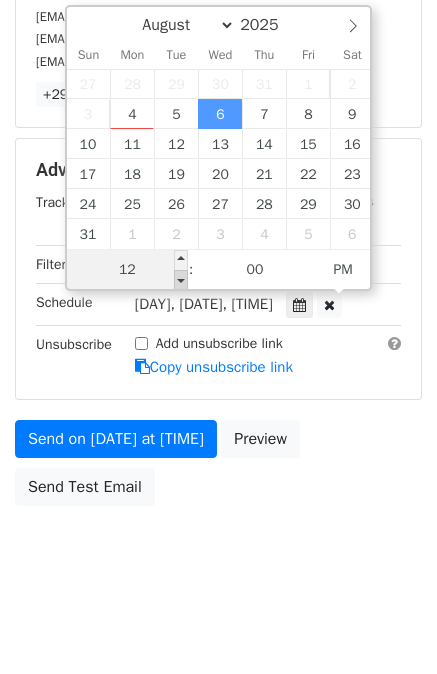 click at bounding box center [181, 280] 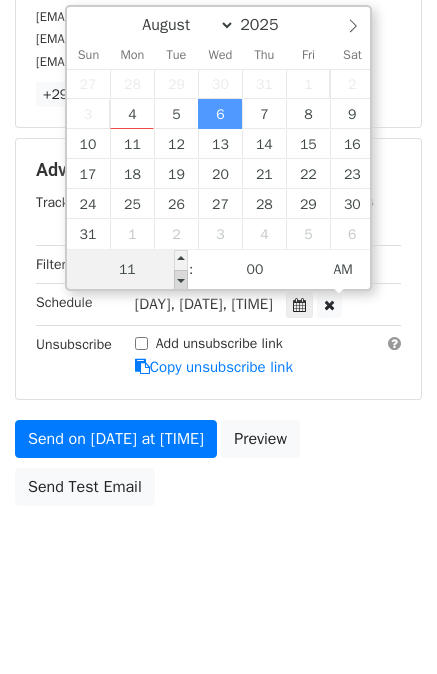 click at bounding box center [181, 280] 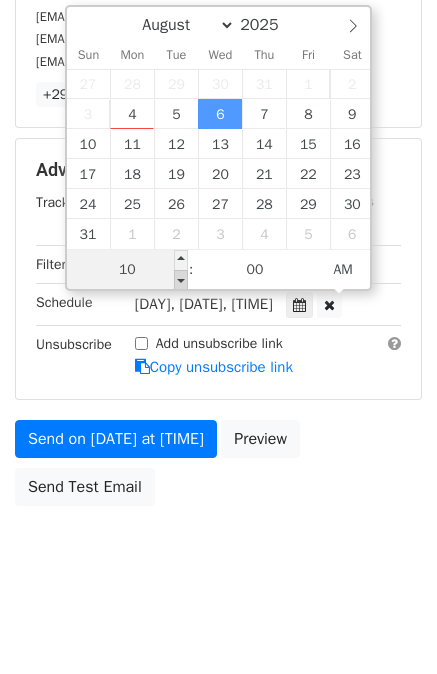 click at bounding box center (181, 280) 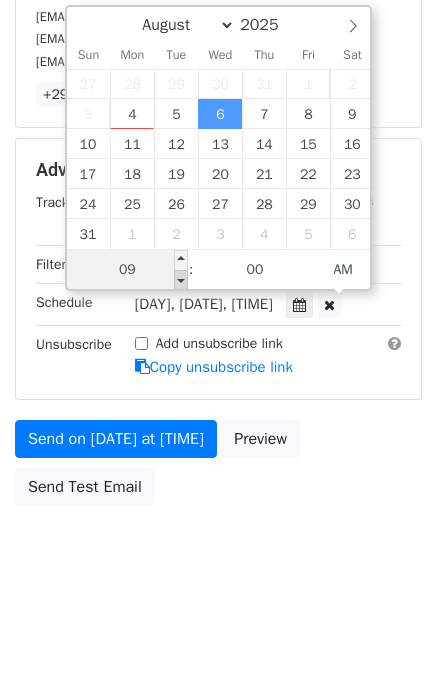 click at bounding box center (181, 280) 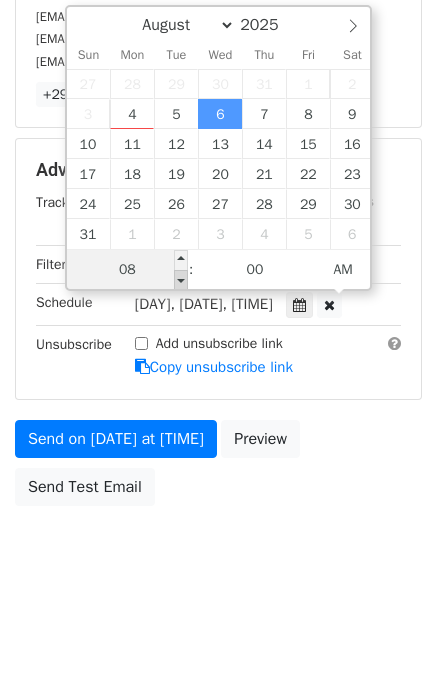 click at bounding box center [181, 280] 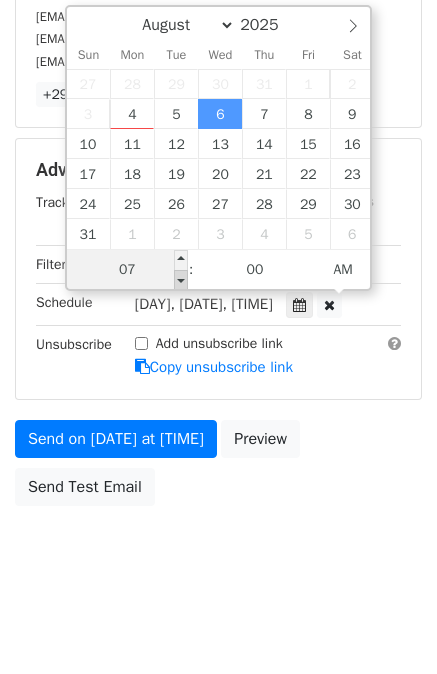 scroll, scrollTop: 267, scrollLeft: 0, axis: vertical 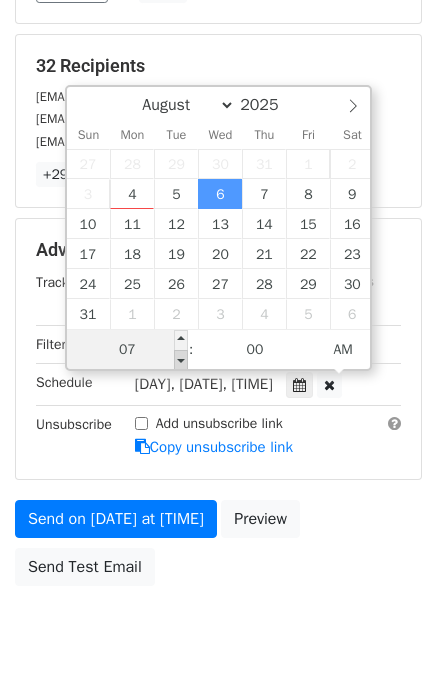 click on "August September October November December 2025
Sun Mon Tue Wed Thu Fri Sat
27 28 29 30 31 1 2 3 4 5 6 7 8 9 10 11 12 13 14 15 16 17 18 19 20 21 22 23 24 25 26 27 28 29 30 31 1 2 3 4 5 6 [TIME]" at bounding box center (219, 228) 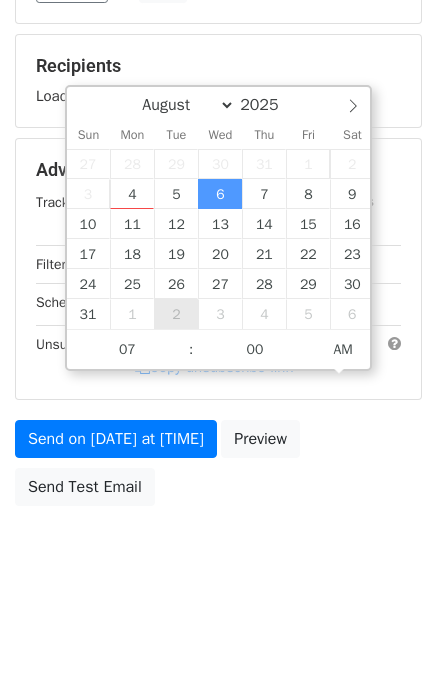 scroll, scrollTop: 347, scrollLeft: 0, axis: vertical 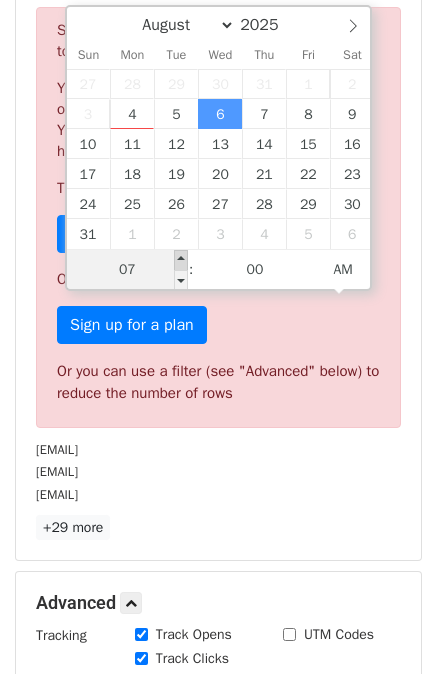 type on "[DATE] [TIME]" 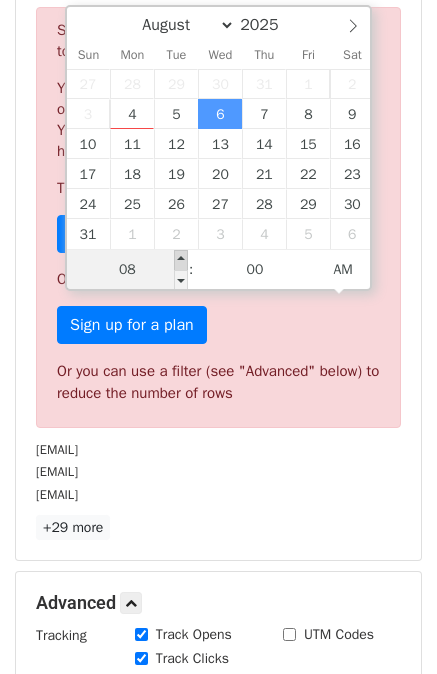 click at bounding box center (181, 260) 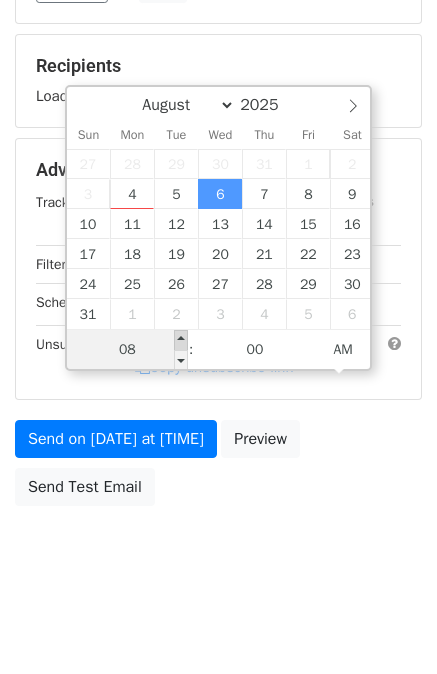 scroll, scrollTop: 347, scrollLeft: 0, axis: vertical 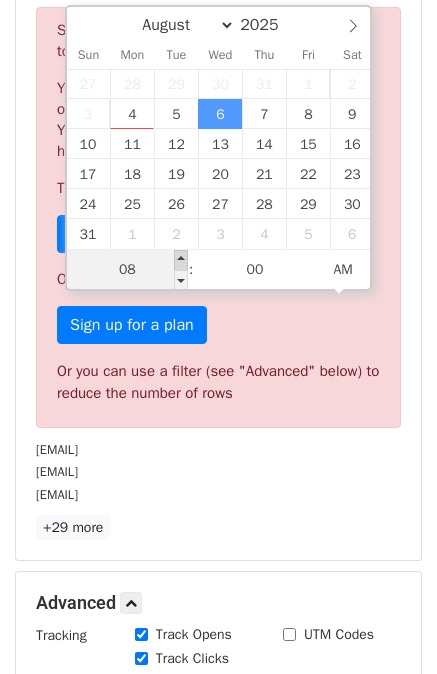 type on "2025-08-06 09:00" 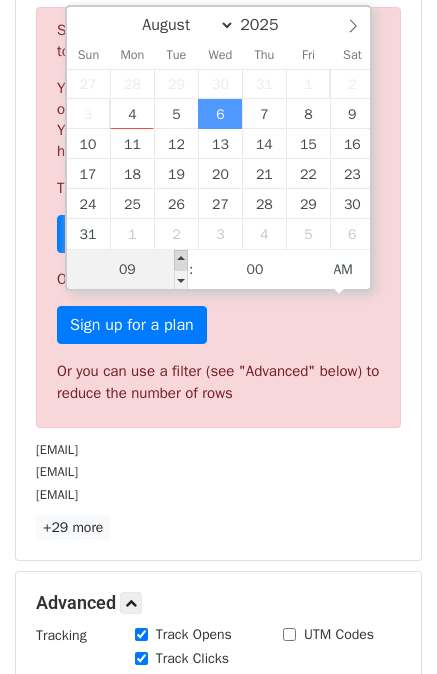 click at bounding box center [181, 260] 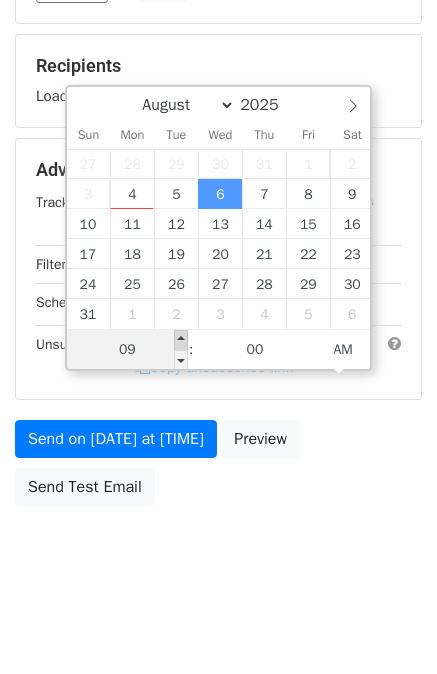 scroll, scrollTop: 347, scrollLeft: 0, axis: vertical 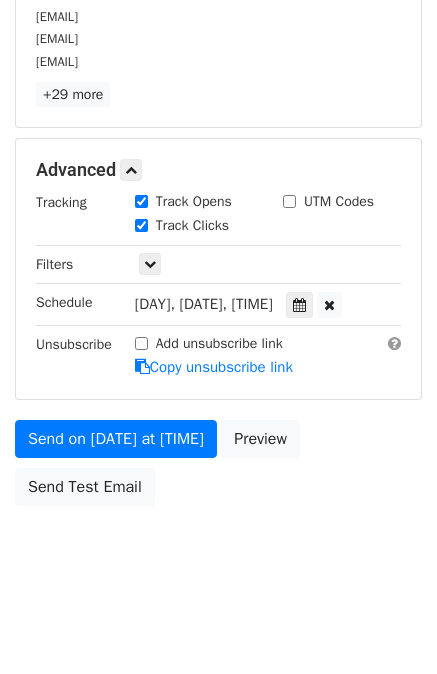 click on "Advanced
Tracking
Track Opens
UTM Codes
Track Clicks
Filters
Only include spreadsheet rows that match the following filters:
Schedule
[DAY], [DATE], [TIME]
[DATE] [TIME]
Unsubscribe
Add unsubscribe link
Copy unsubscribe link" at bounding box center [218, 268] 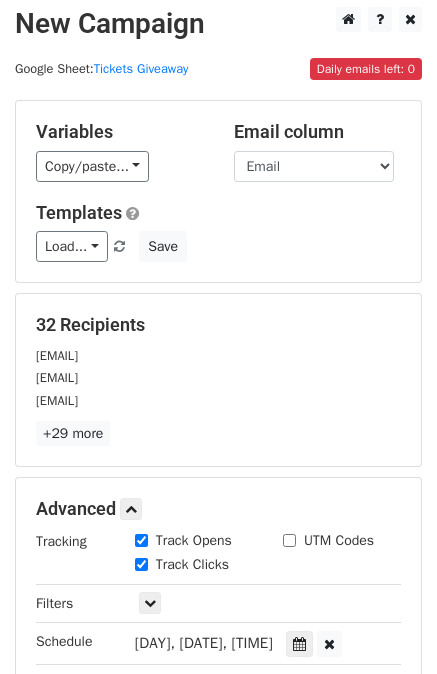 scroll, scrollTop: 0, scrollLeft: 0, axis: both 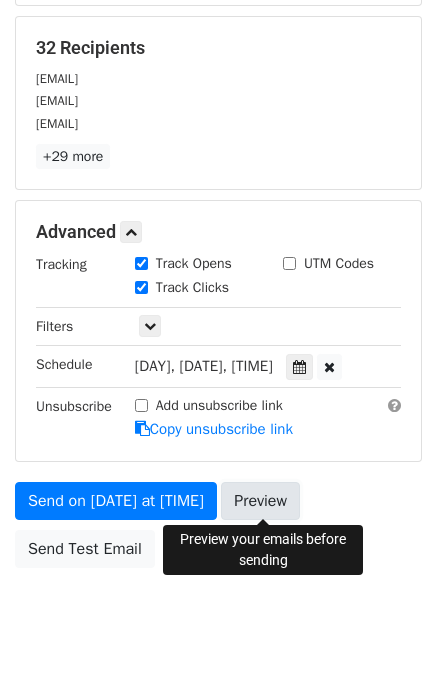 click on "Preview" at bounding box center (260, 501) 